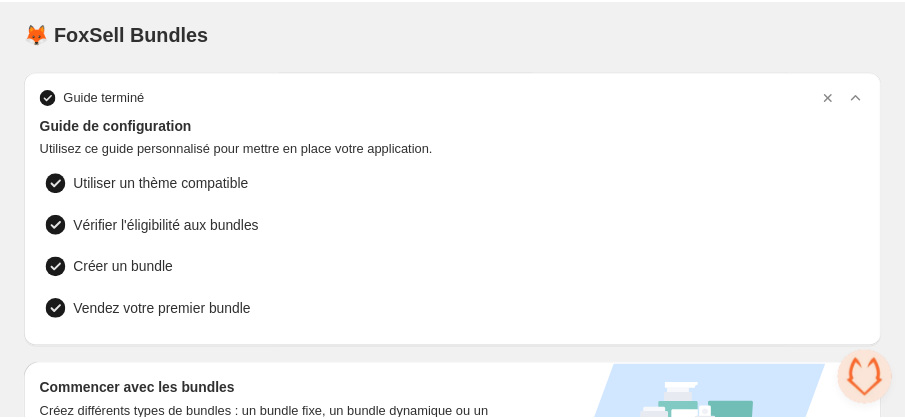 scroll, scrollTop: 0, scrollLeft: 0, axis: both 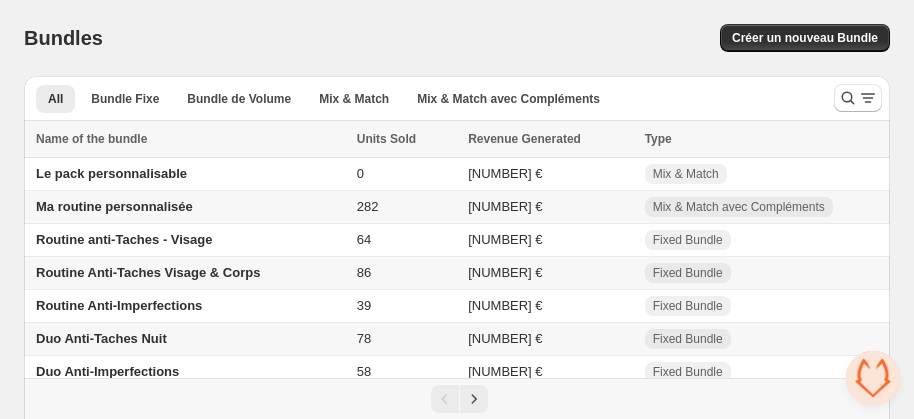 click on "Routine Anti-Taches Visage & Corps" at bounding box center [148, 272] 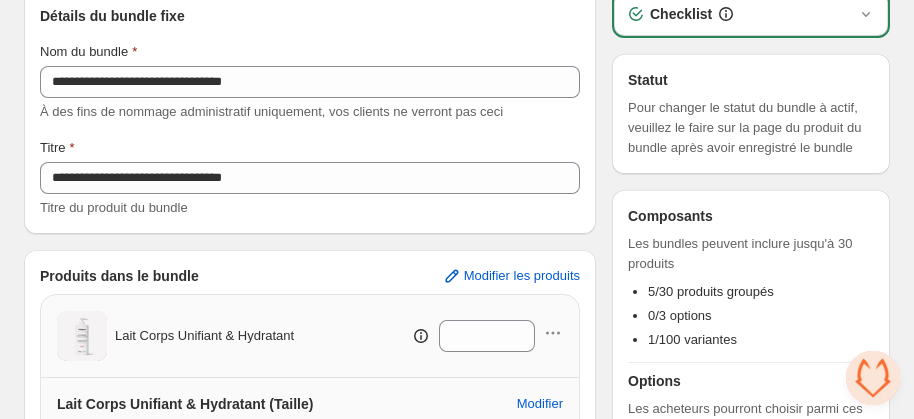 scroll, scrollTop: 0, scrollLeft: 0, axis: both 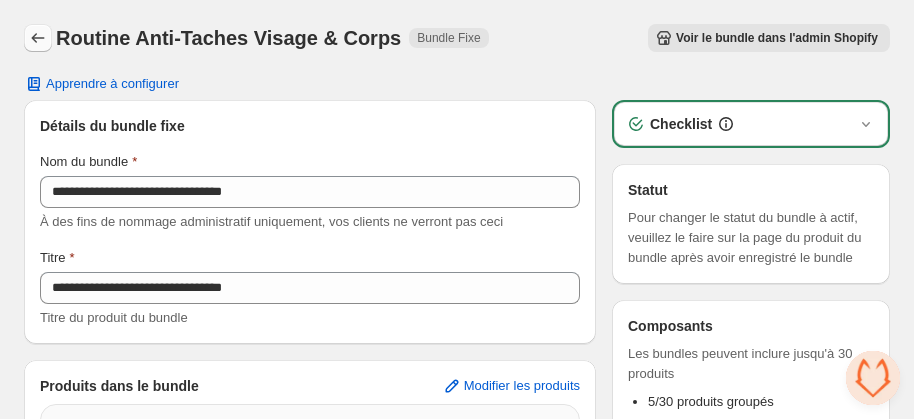 click on "Routine Anti-Taches Visage & Corps. This page is ready Routine Anti-Taches Visage & Corps Bundle Fixe Voir le bundle dans l'admin Shopify More actions Voir le bundle dans l'admin Shopify" at bounding box center [457, 38] 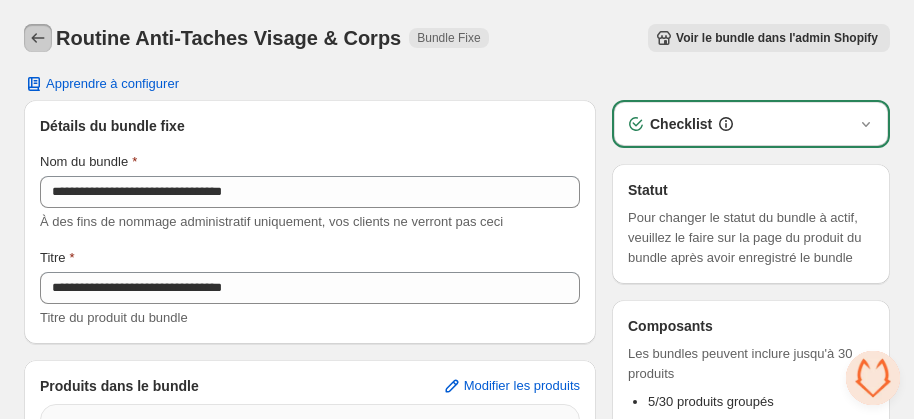 click at bounding box center (38, 38) 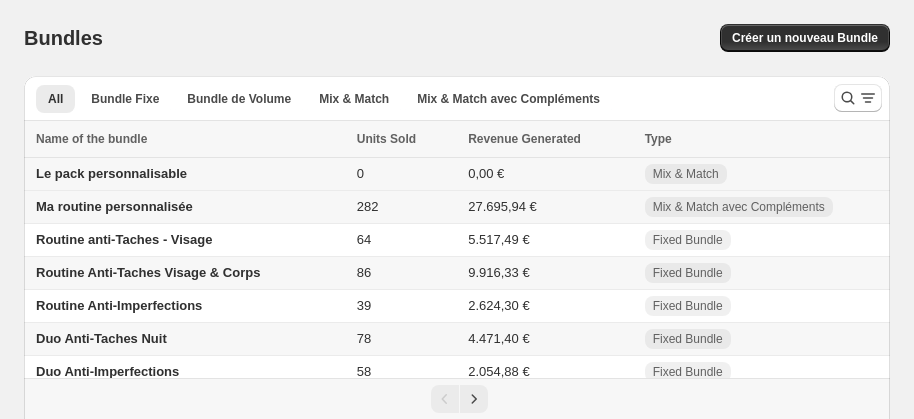 scroll, scrollTop: 0, scrollLeft: 0, axis: both 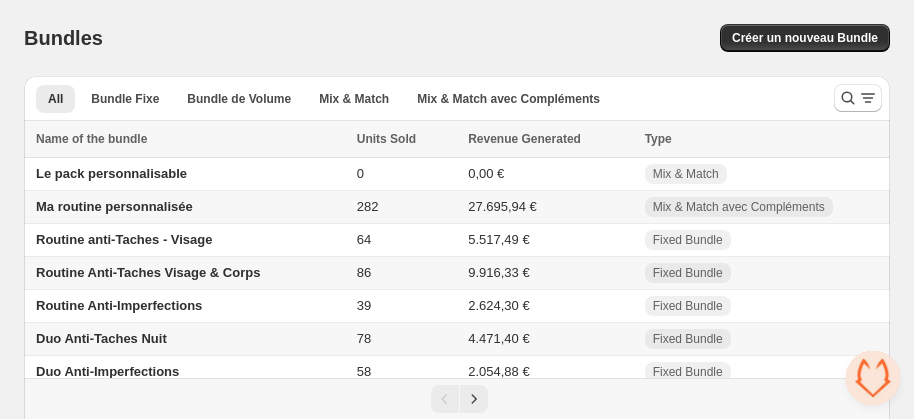 click on "Routine Anti-Taches Visage & Corps" at bounding box center [148, 272] 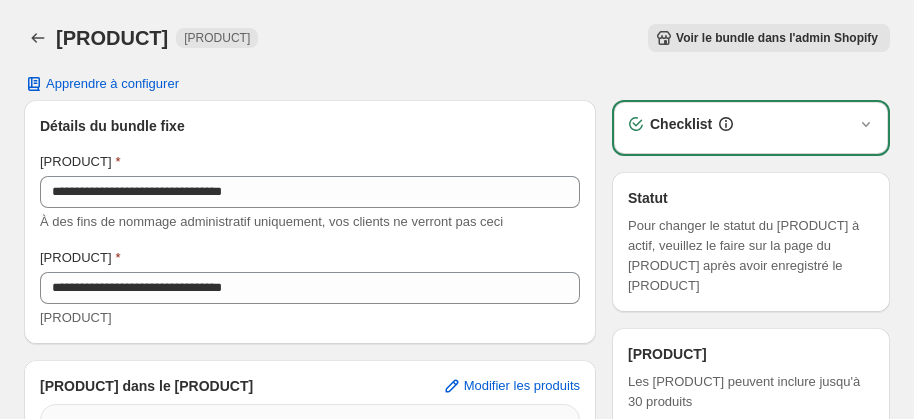 scroll, scrollTop: 0, scrollLeft: 0, axis: both 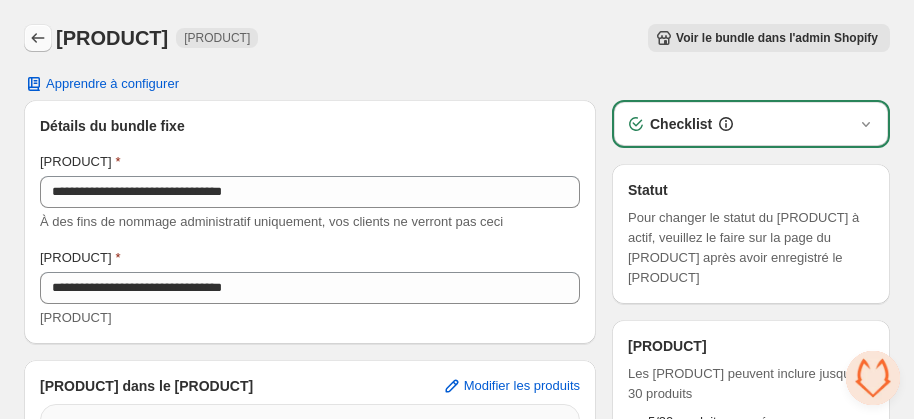click at bounding box center (38, 38) 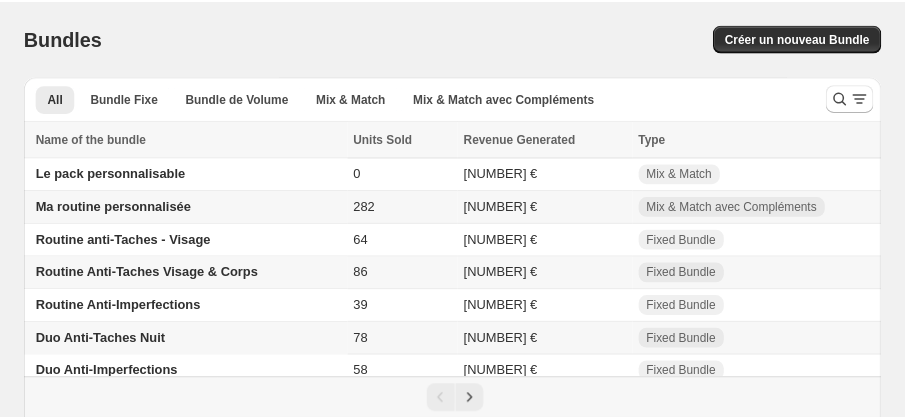 scroll, scrollTop: 0, scrollLeft: 0, axis: both 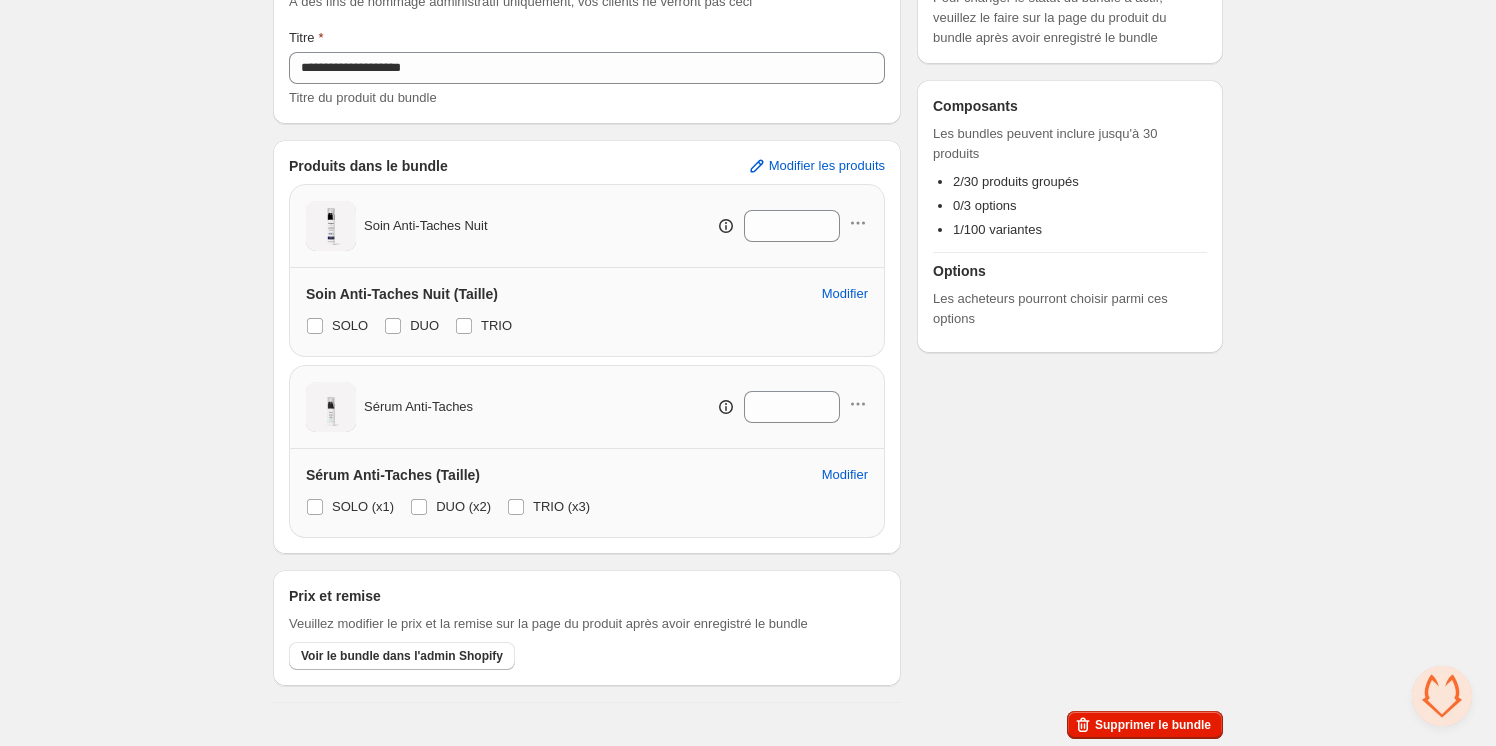 click on "Checklist Statut Pour changer le statut du bundle à actif, veuillez le faire sur la page du produit du bundle après avoir enregistré le bundle Composants Les bundles peuvent inclure jusqu'à 30 produits 2/30 produits groupés 0/3 options 1/100 variantes Options Les acheteurs pourront choisir parmi ces options" at bounding box center (1070, 291) 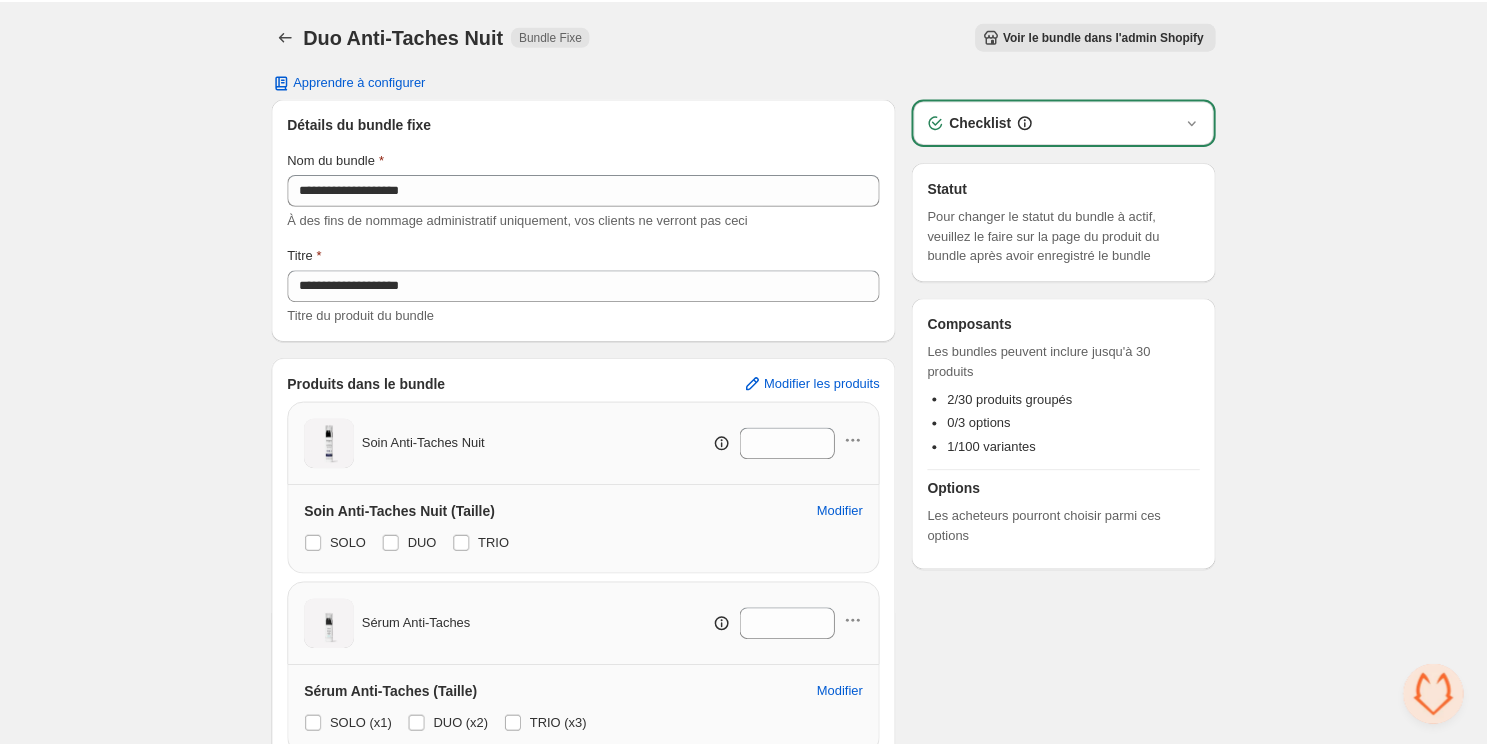 scroll, scrollTop: 0, scrollLeft: 0, axis: both 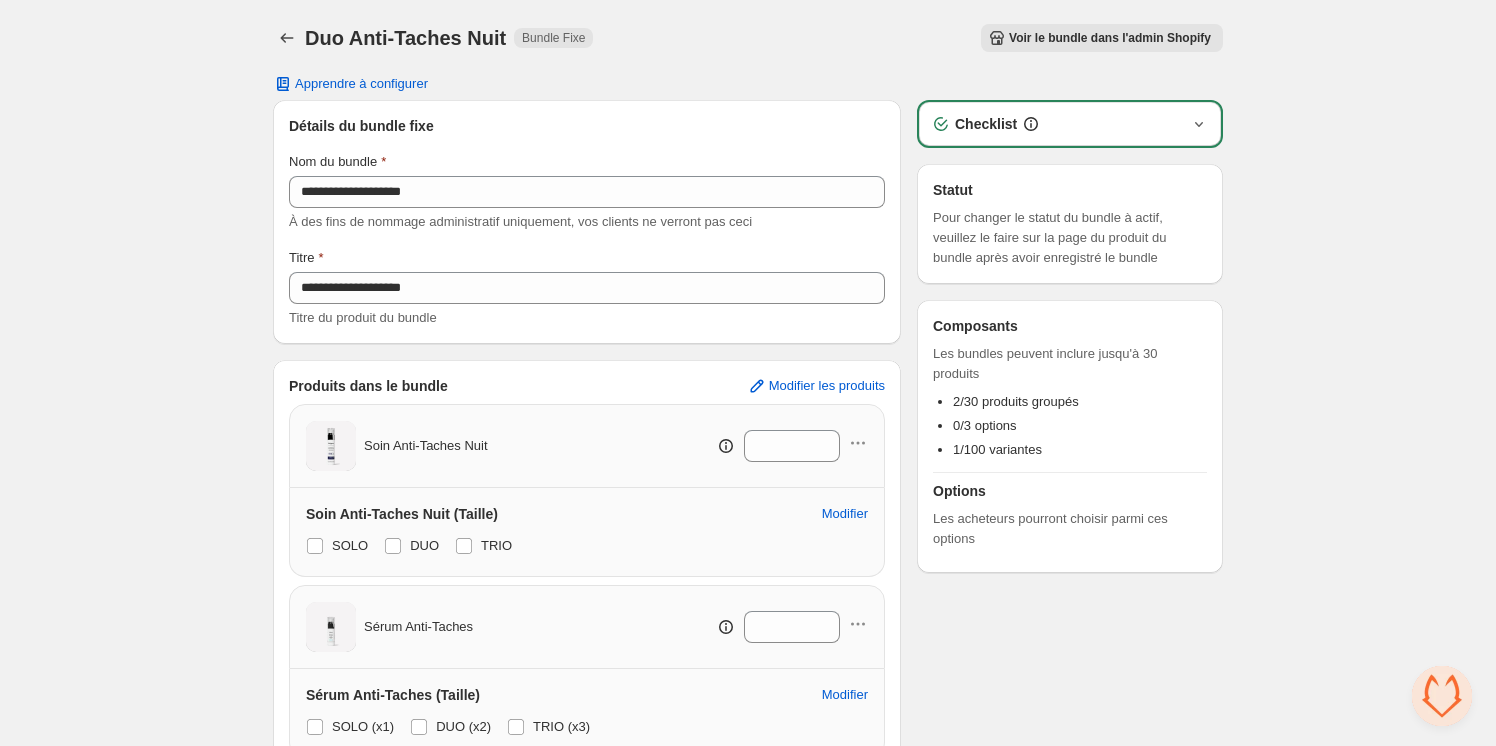 click at bounding box center (1199, 124) 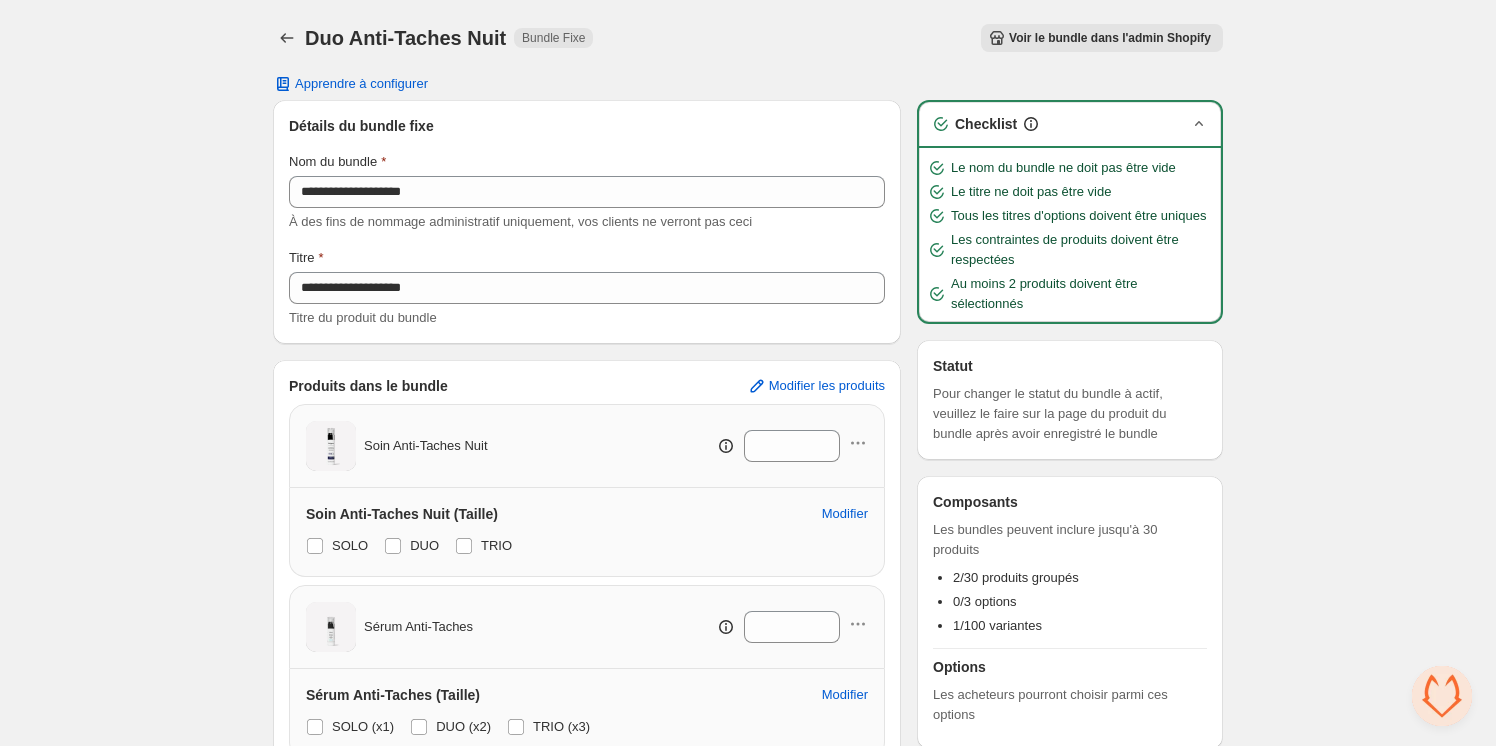 click on "Duo Anti-Taches Nuit. This page is ready Duo Anti-Taches Nuit Bundle Fixe Voir le bundle dans l'admin Shopify More actions Voir le bundle dans l'admin Shopify" at bounding box center [748, 38] 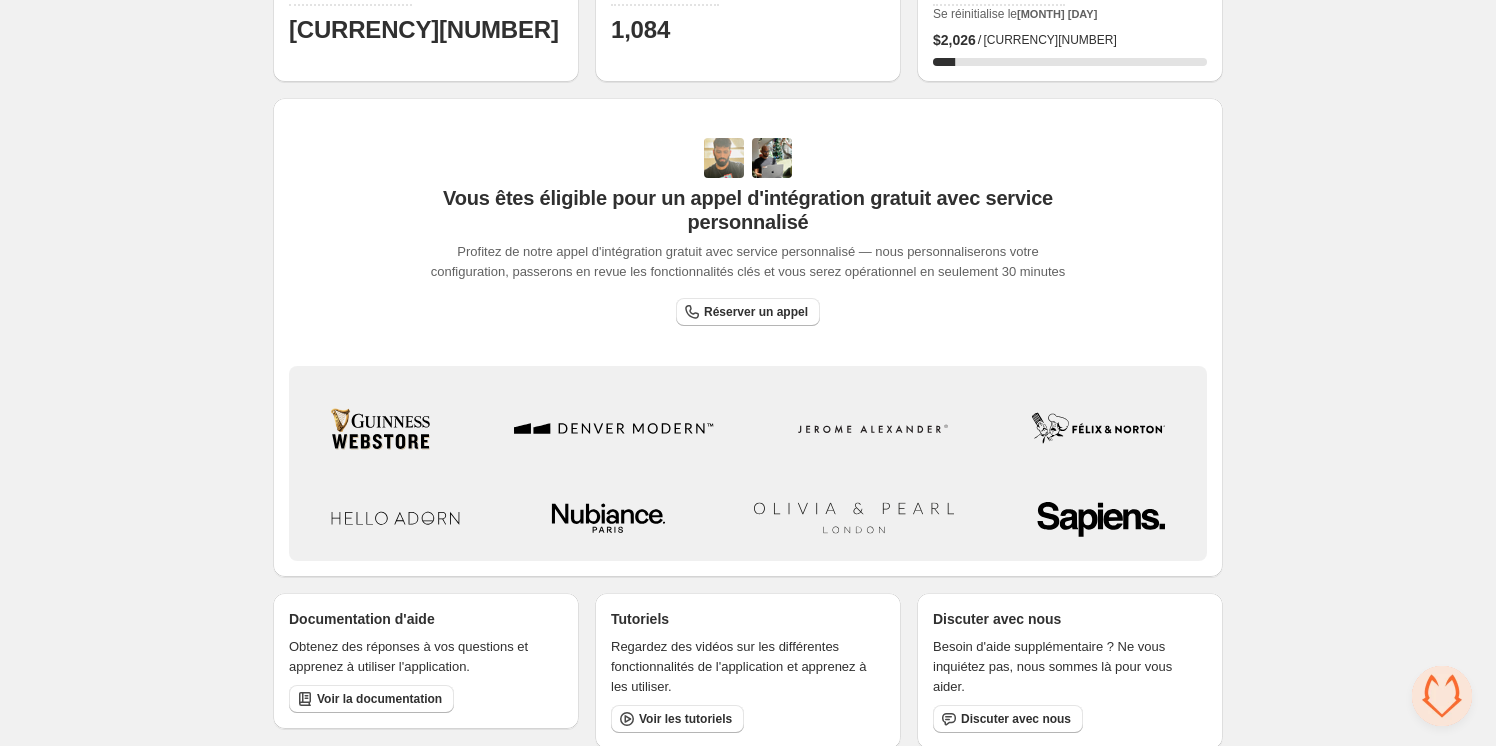 scroll, scrollTop: 0, scrollLeft: 0, axis: both 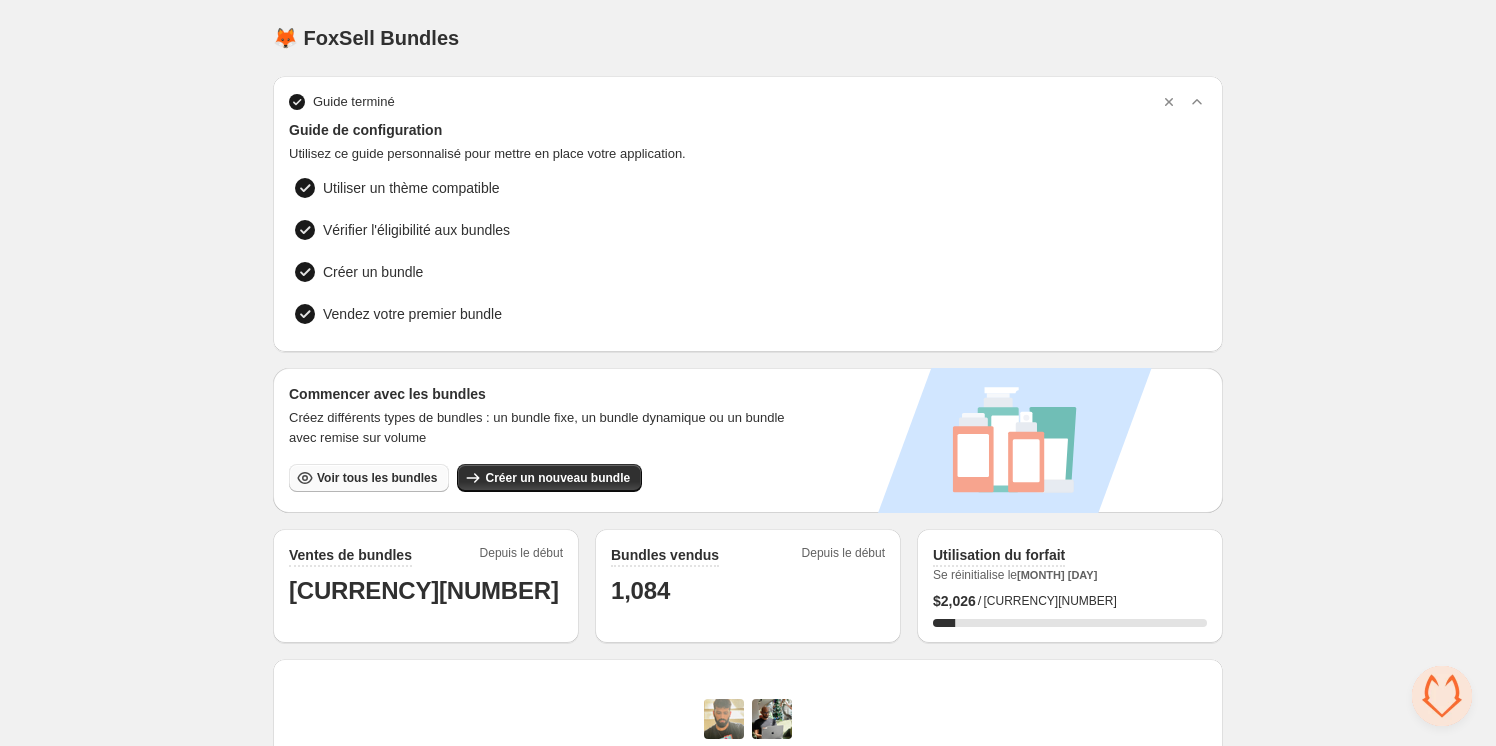 click on "Voir tous les bundles" at bounding box center [377, 478] 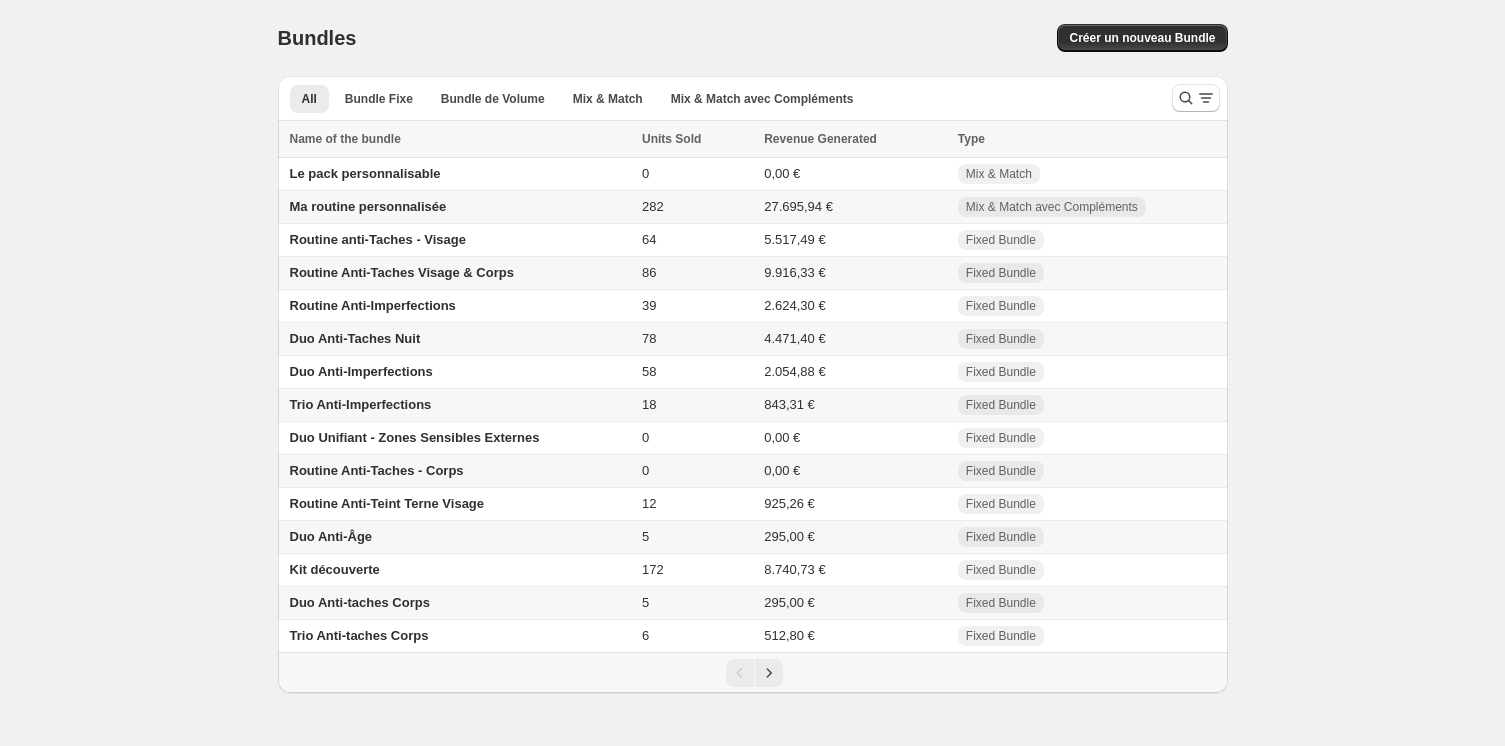 scroll, scrollTop: 0, scrollLeft: 0, axis: both 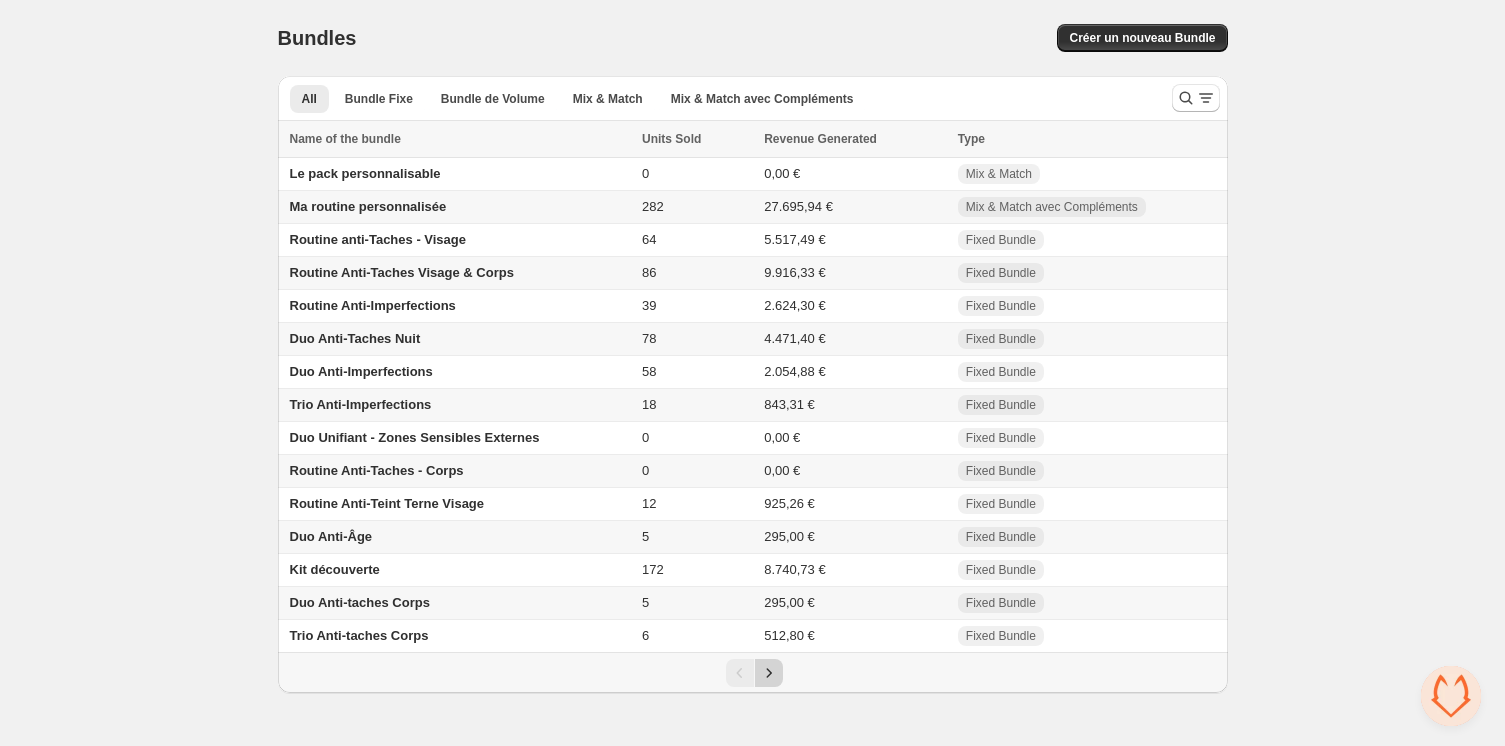 click at bounding box center (769, 673) 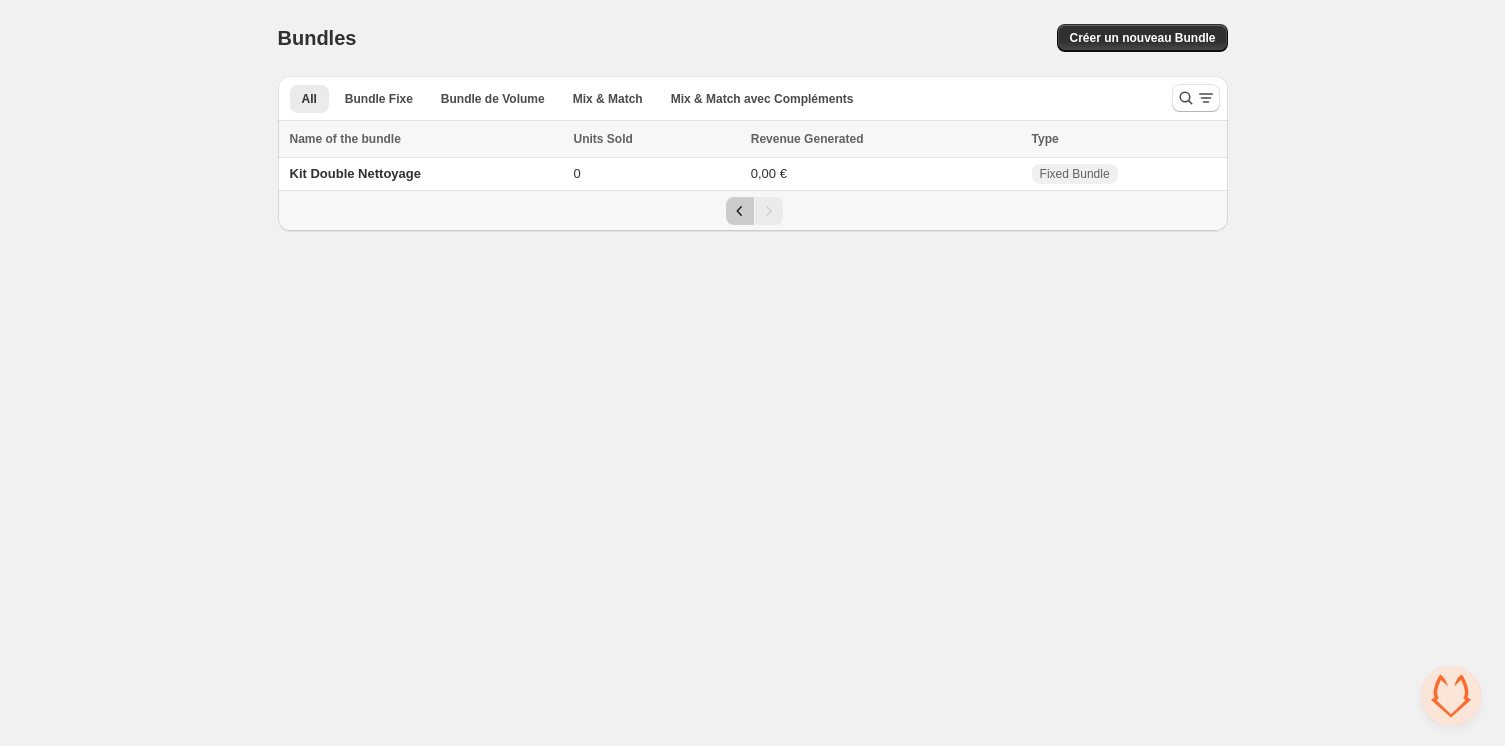 click at bounding box center (740, 211) 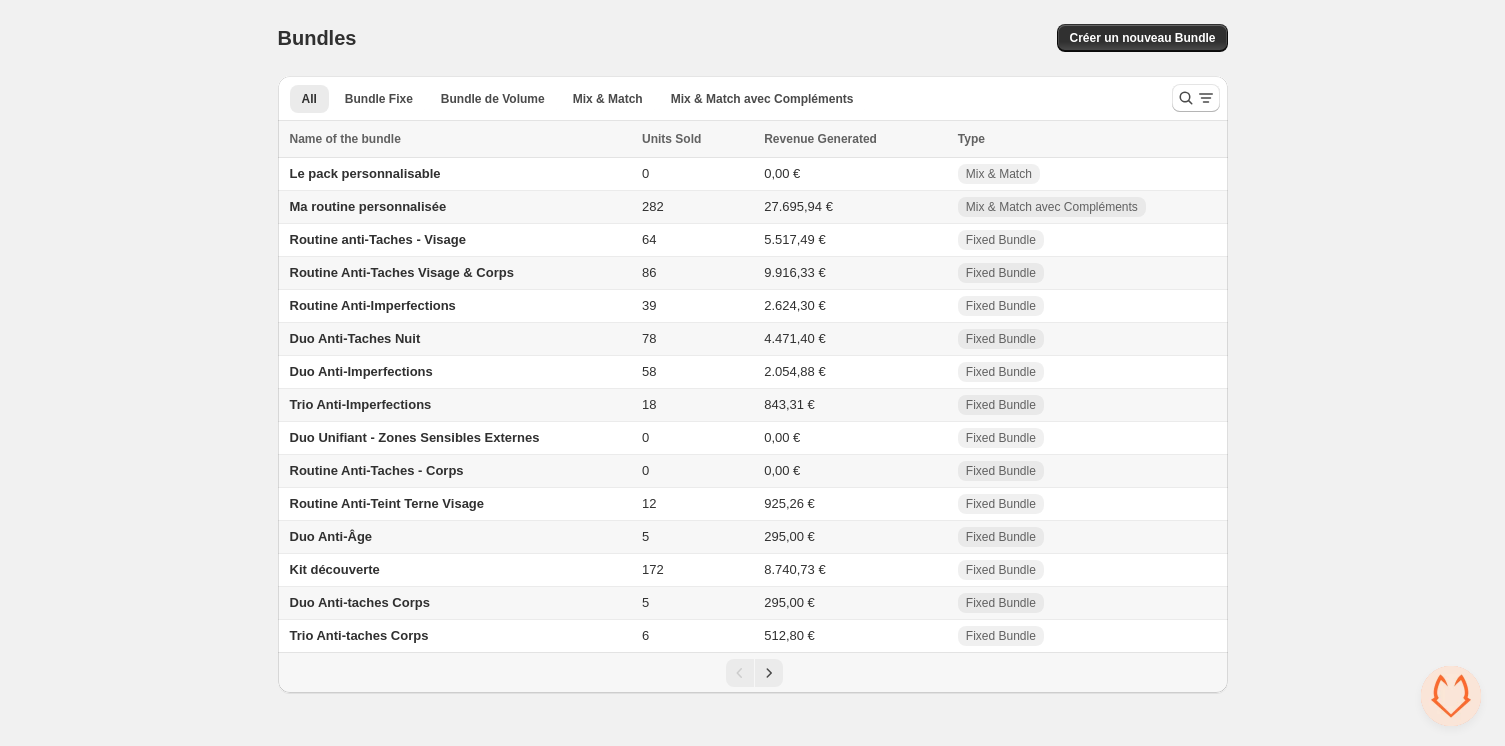 click on "Duo Anti-Taches Nuit" at bounding box center [355, 338] 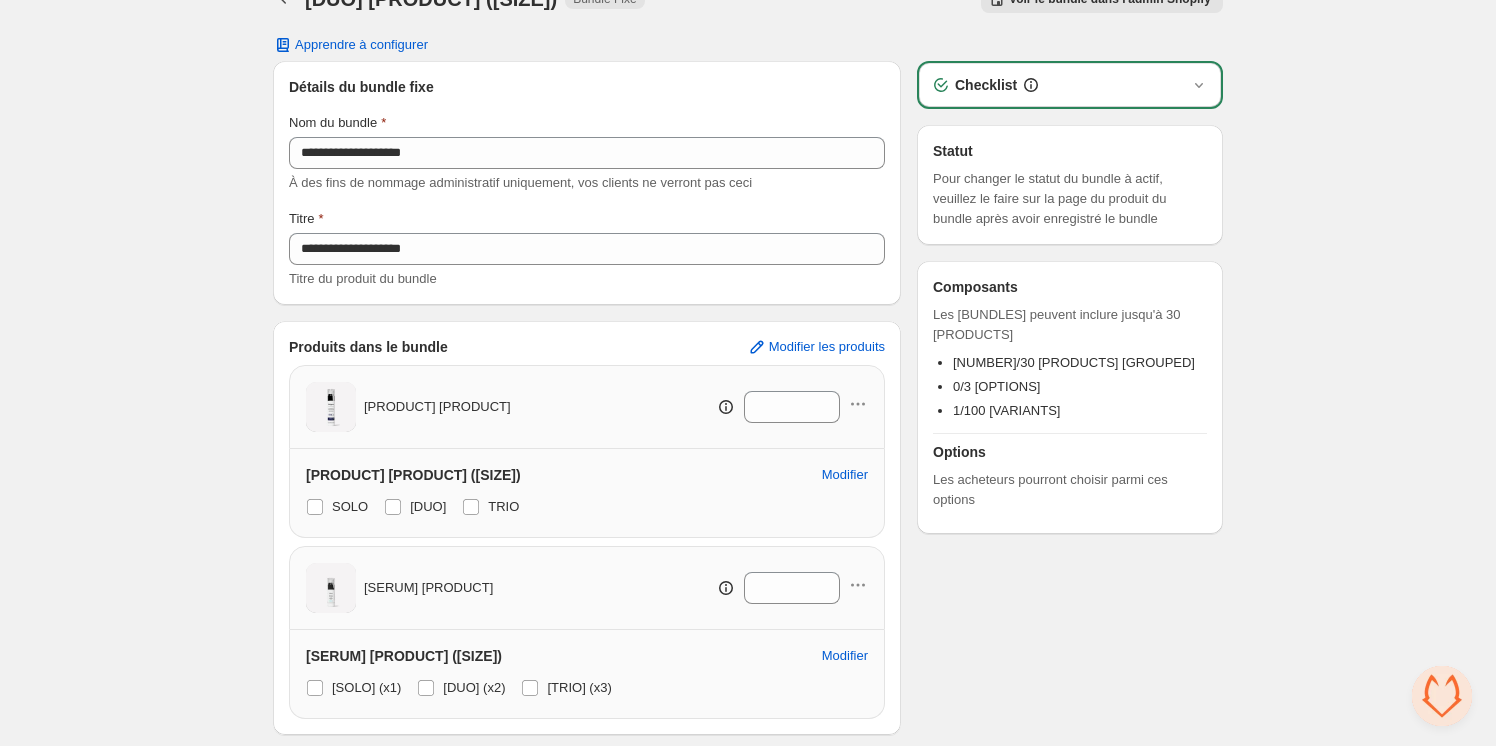 scroll, scrollTop: 0, scrollLeft: 0, axis: both 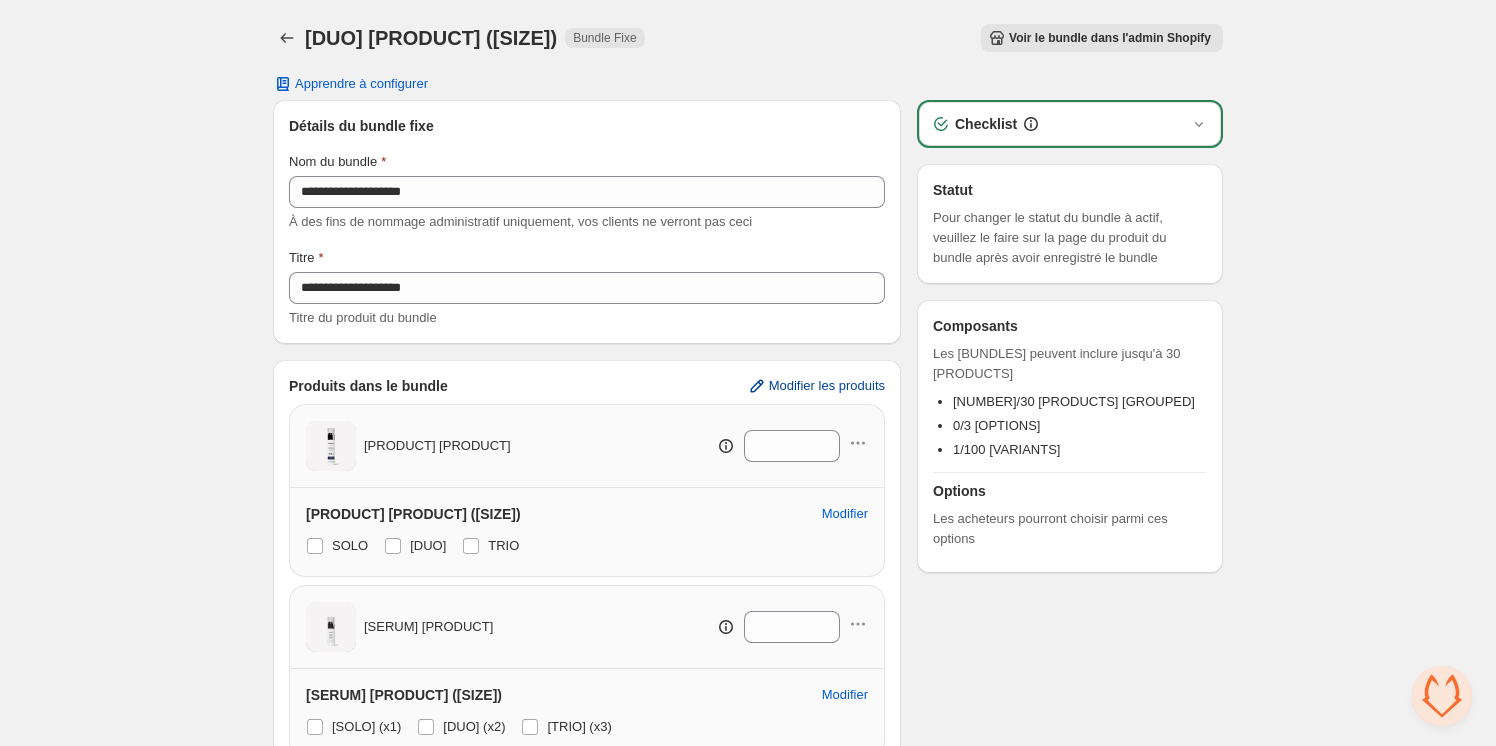click on "Modifier les produits" at bounding box center (827, 386) 